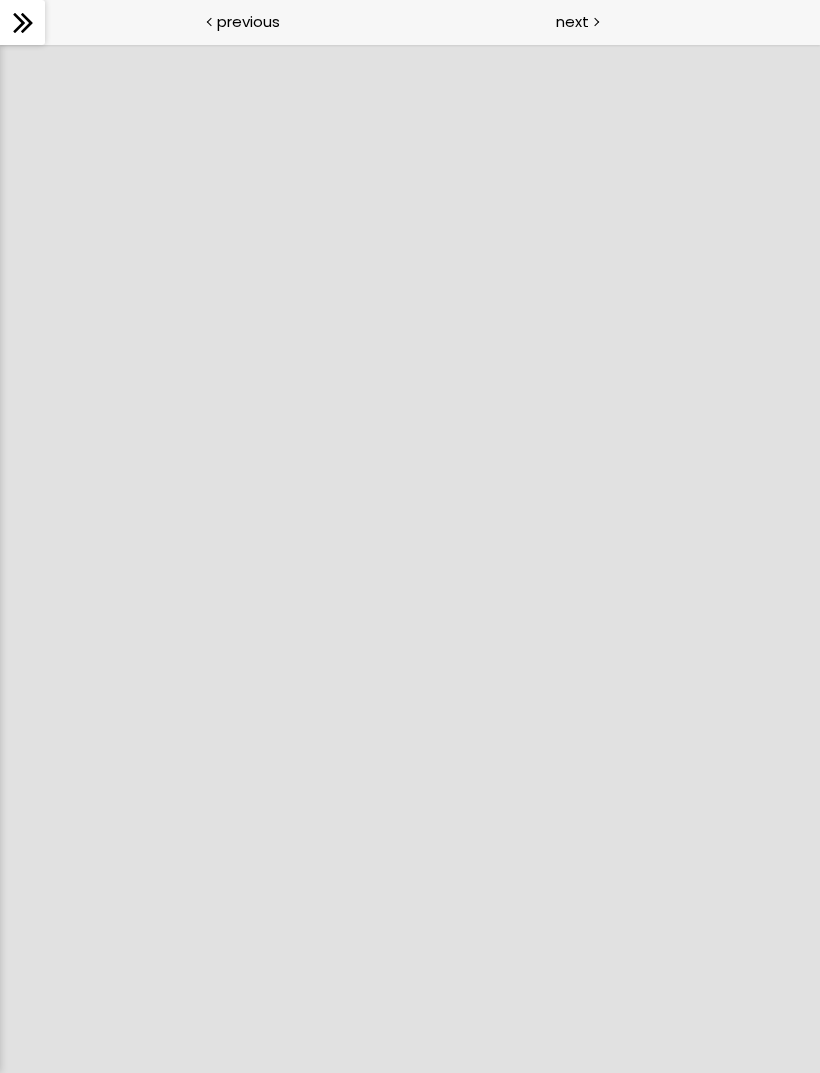 scroll, scrollTop: 0, scrollLeft: 0, axis: both 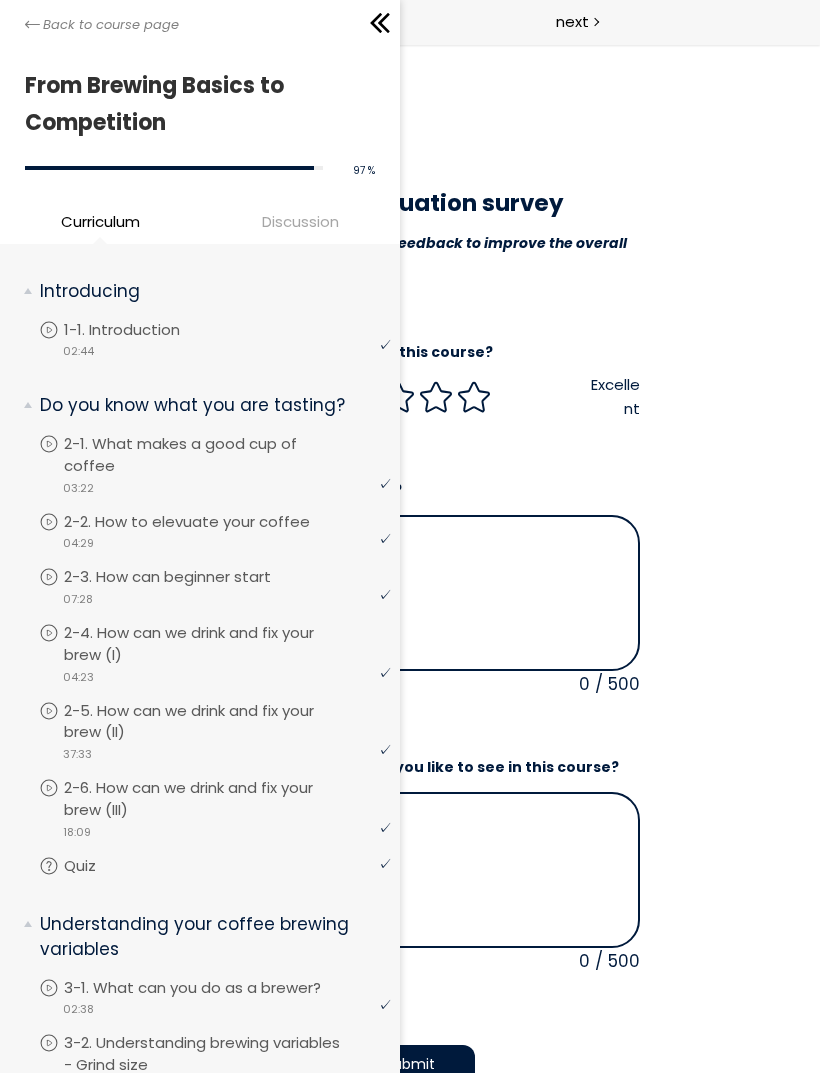 click 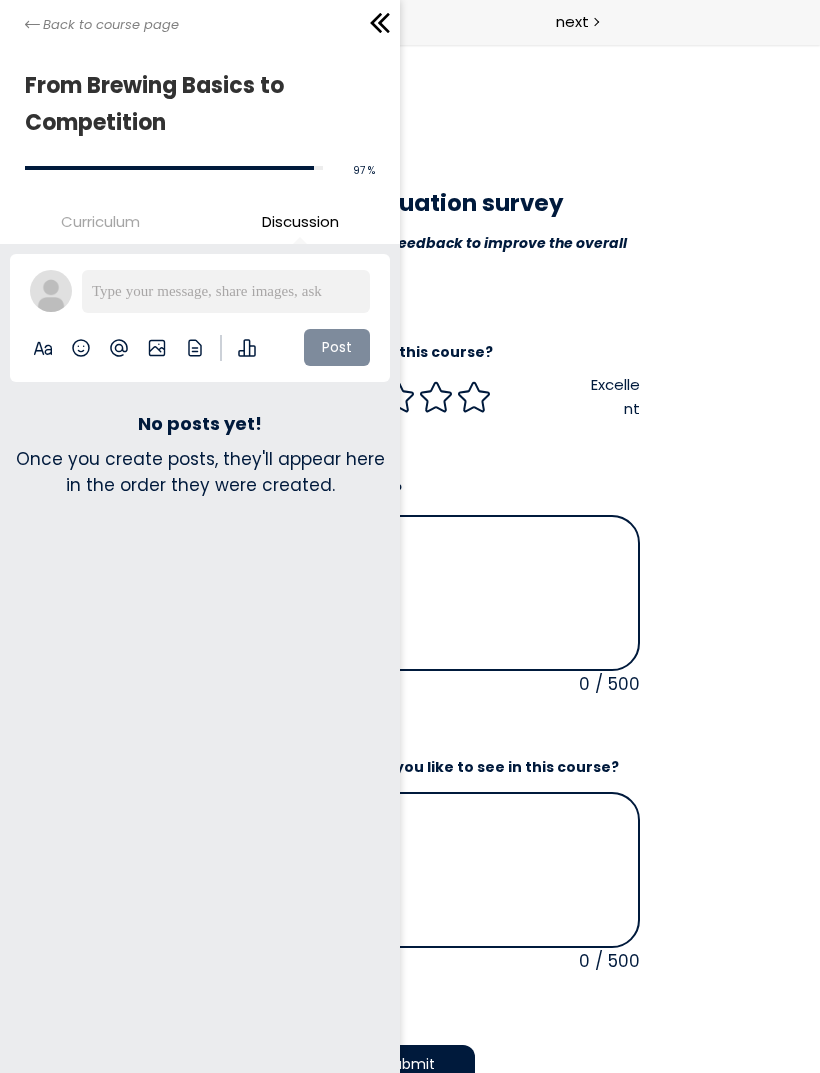 click on "Curriculum" at bounding box center [100, 221] 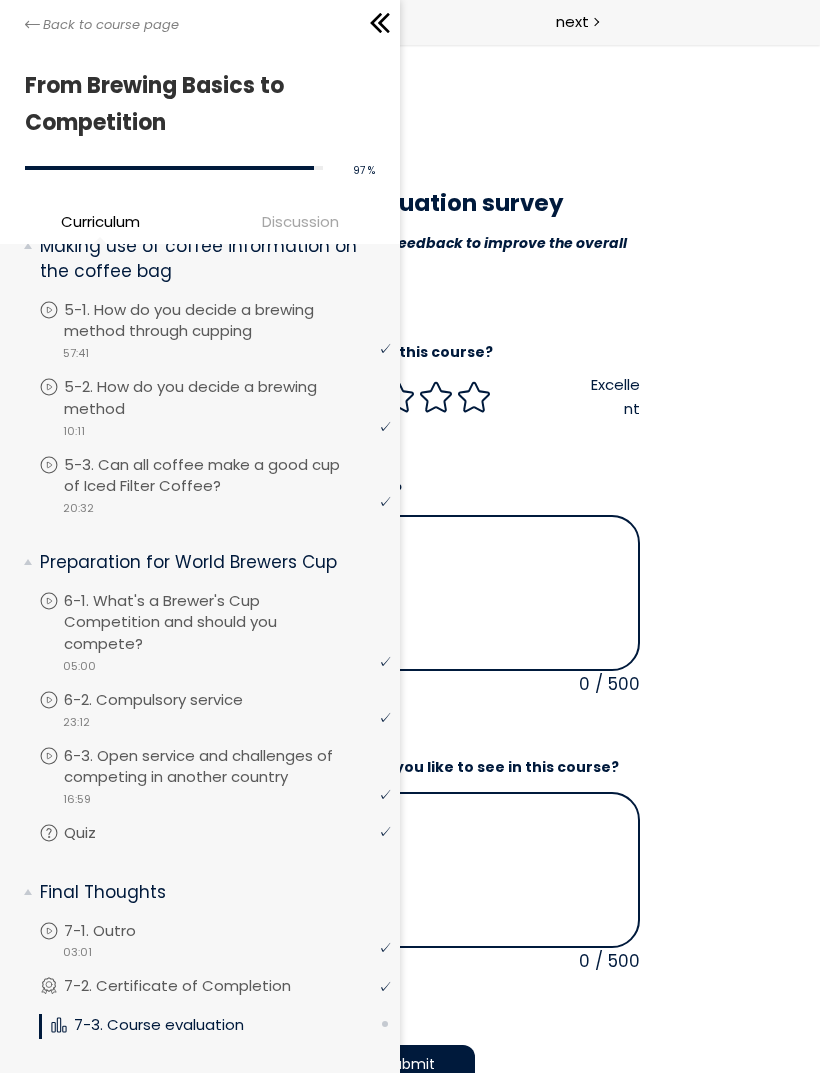 scroll, scrollTop: 1976, scrollLeft: 0, axis: vertical 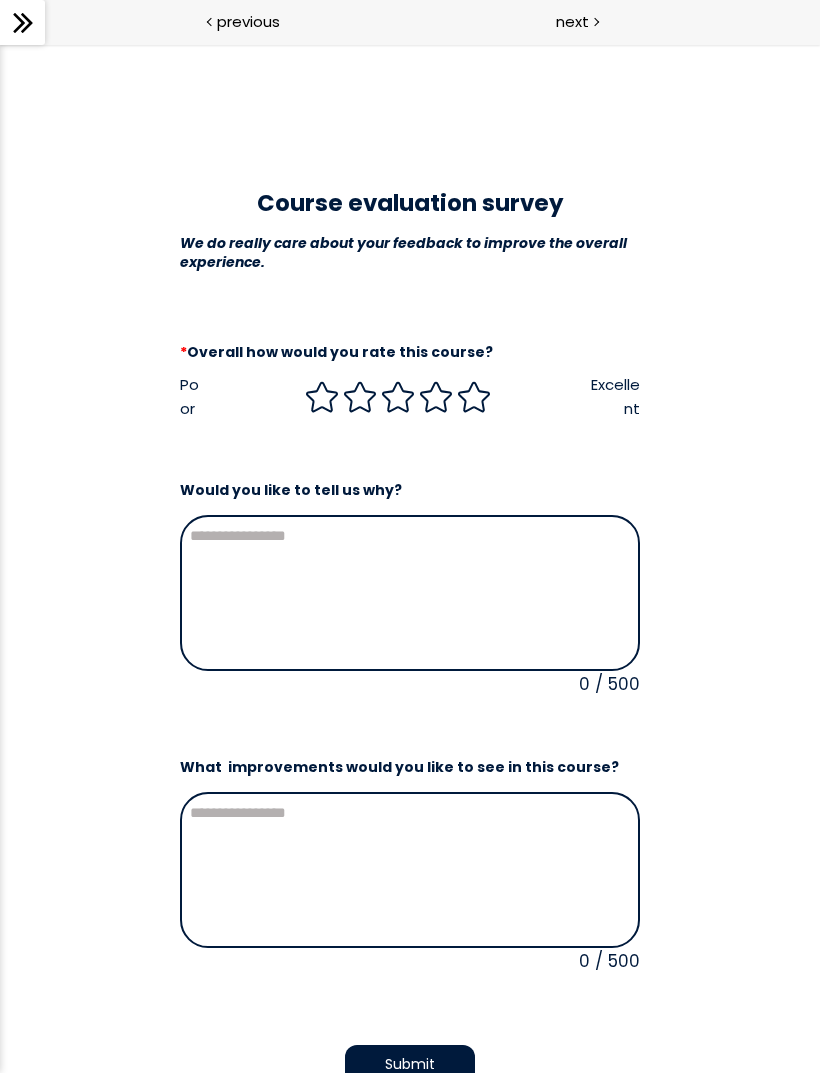 click on "**********" at bounding box center [410, 636] 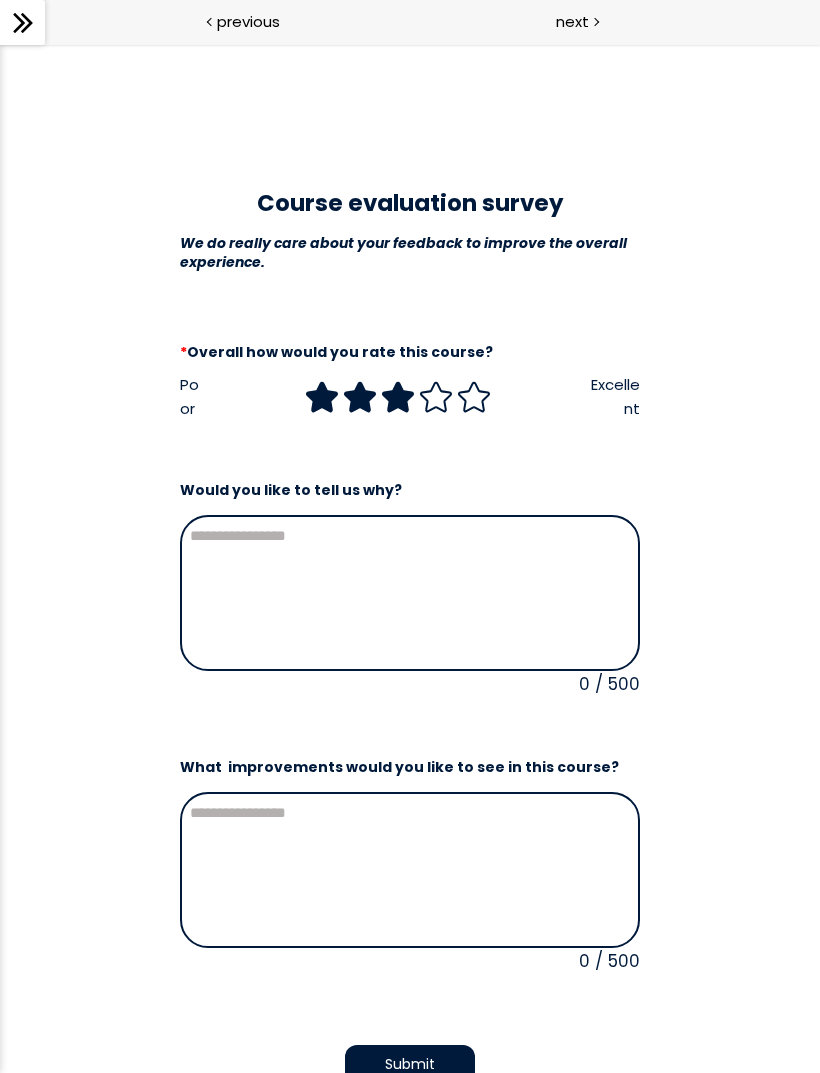 click 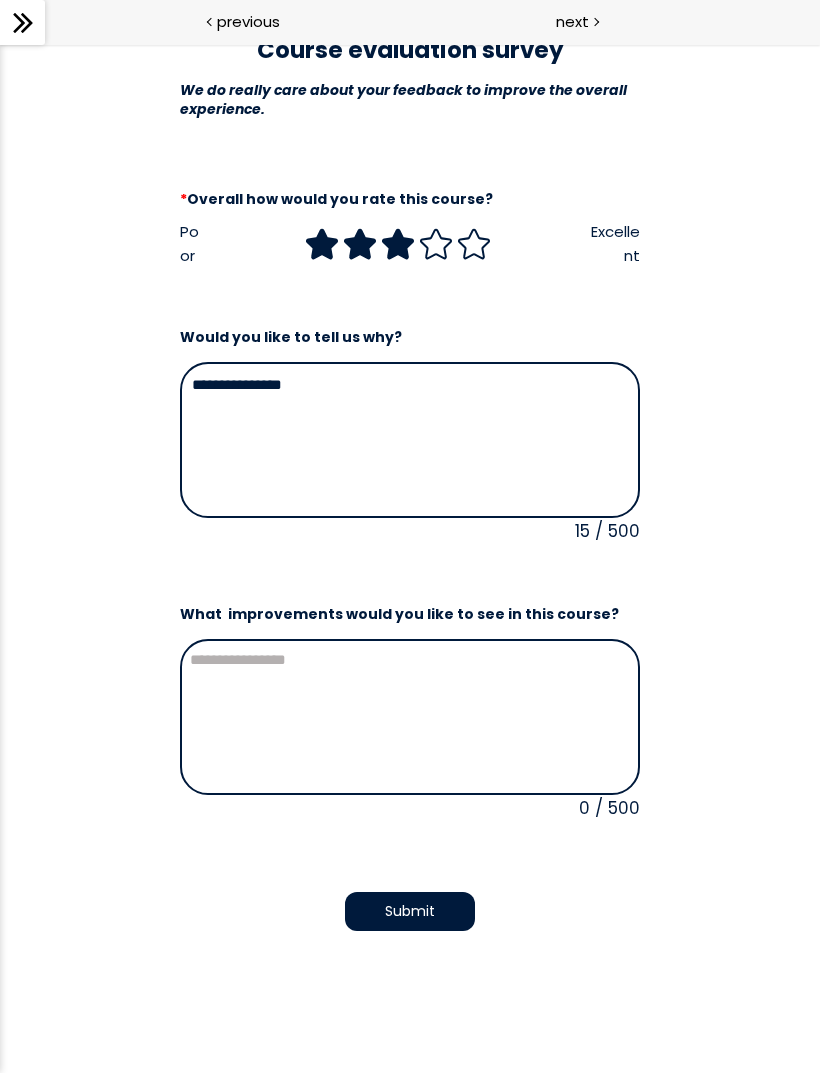 scroll, scrollTop: 152, scrollLeft: 0, axis: vertical 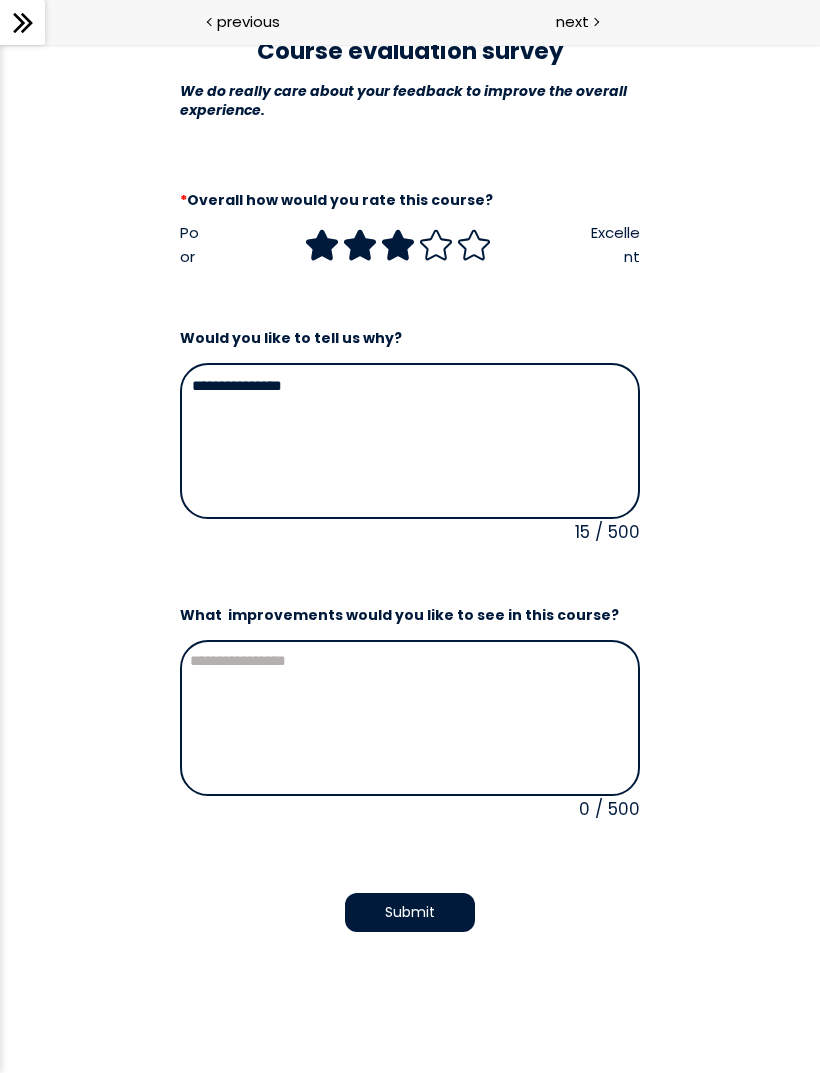 click at bounding box center (410, 718) 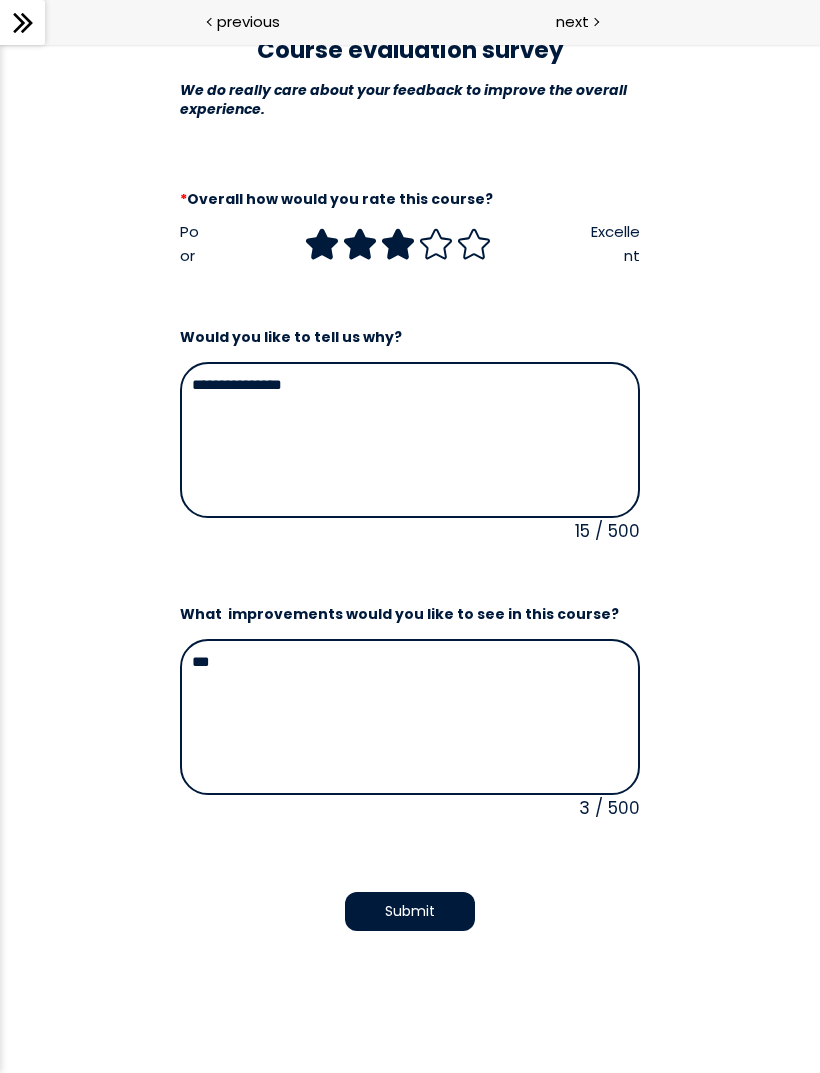 scroll, scrollTop: 152, scrollLeft: 0, axis: vertical 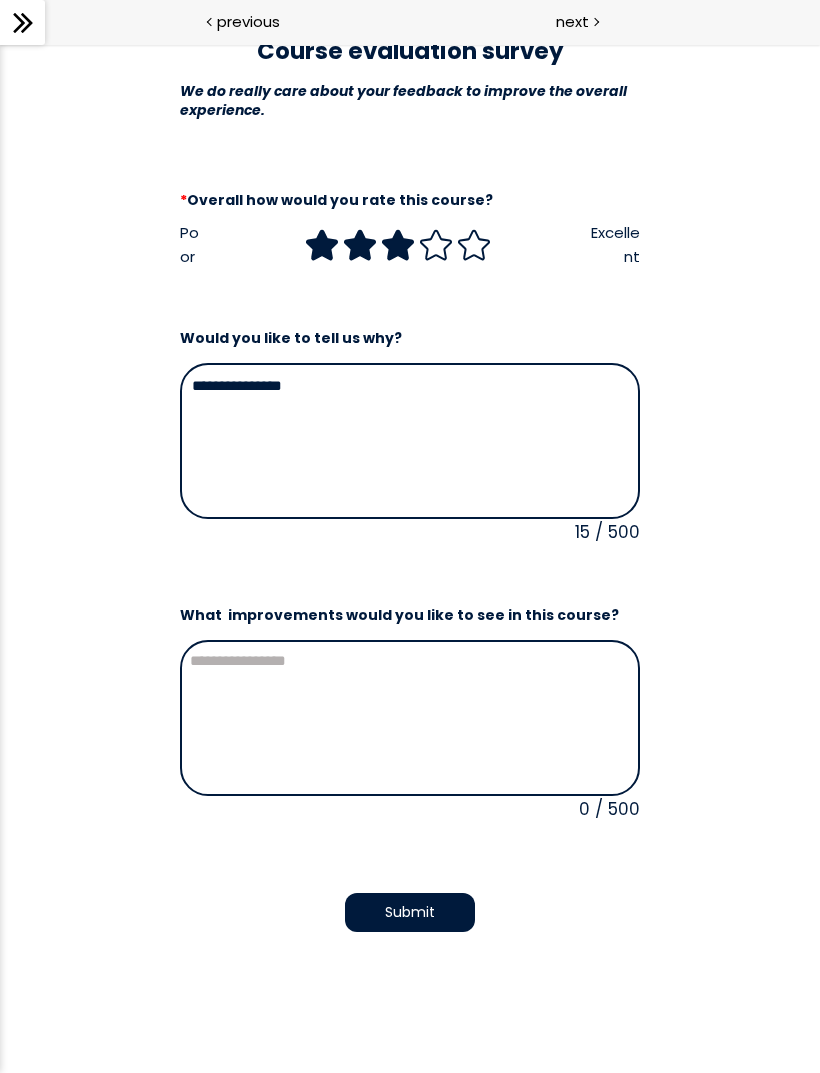 click on "Submit" at bounding box center [410, 912] 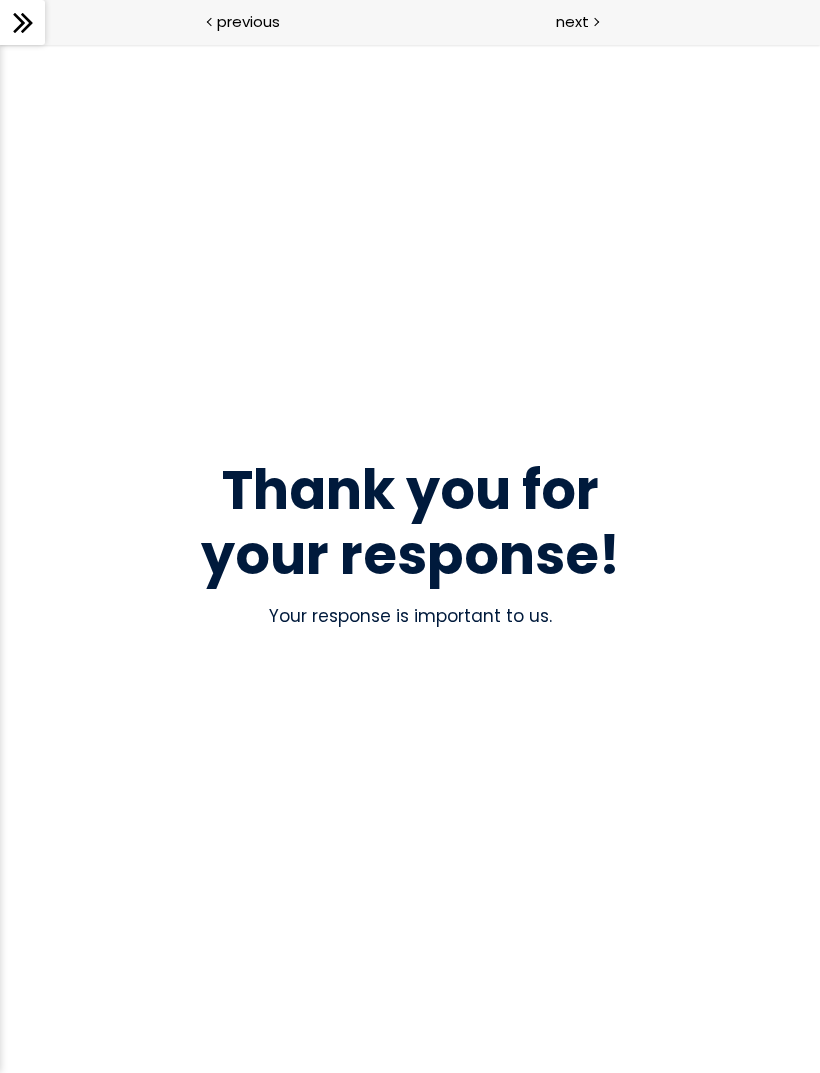 scroll, scrollTop: 0, scrollLeft: 0, axis: both 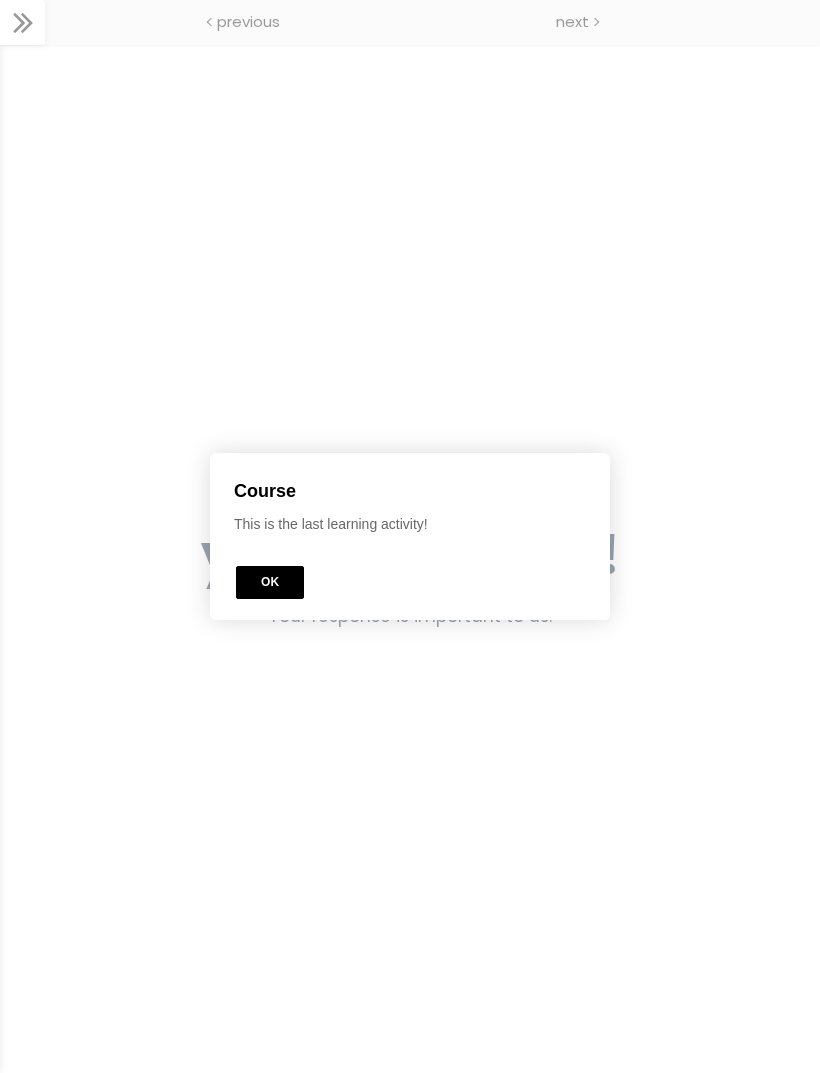 click on "OK" at bounding box center [270, 582] 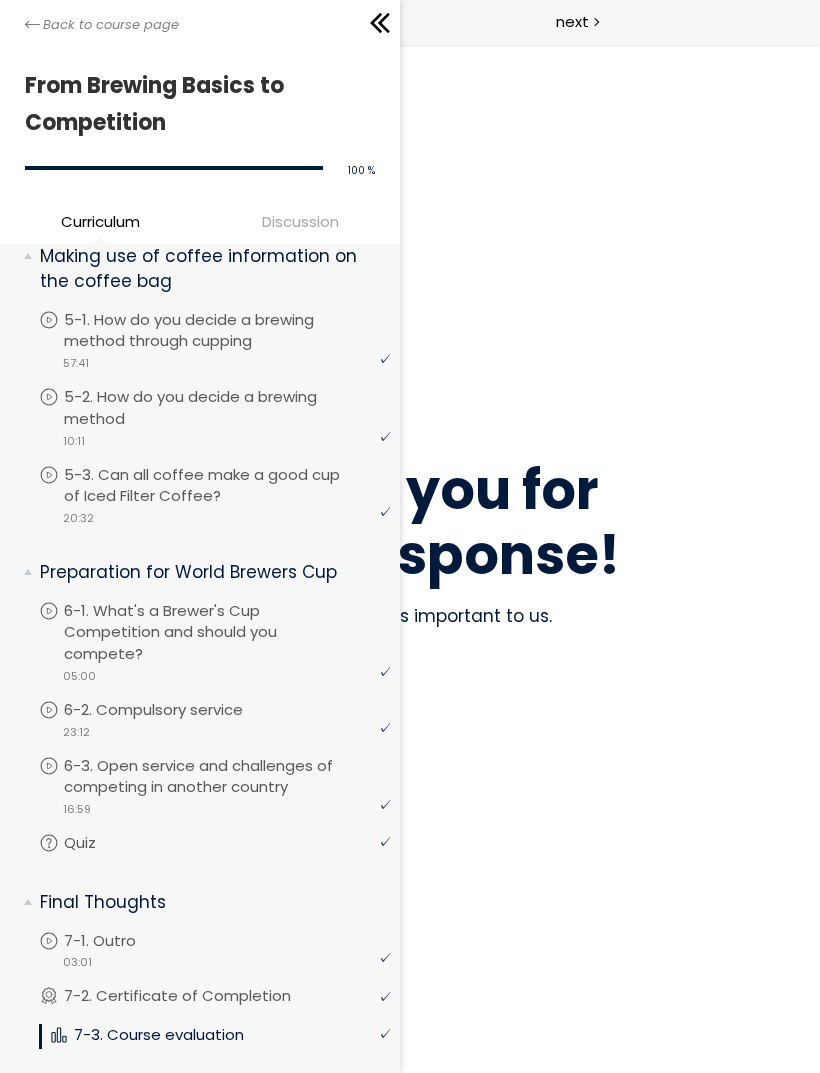click on "Back to course page" at bounding box center [200, 22] 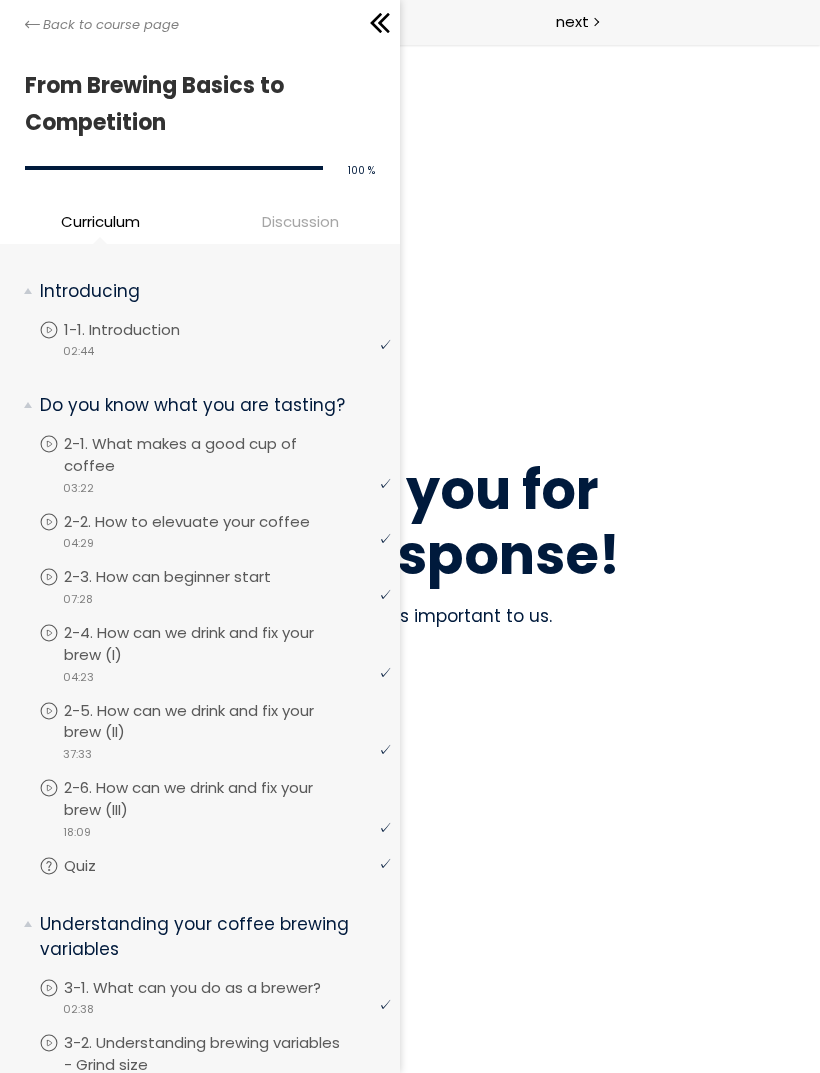 scroll, scrollTop: 0, scrollLeft: 0, axis: both 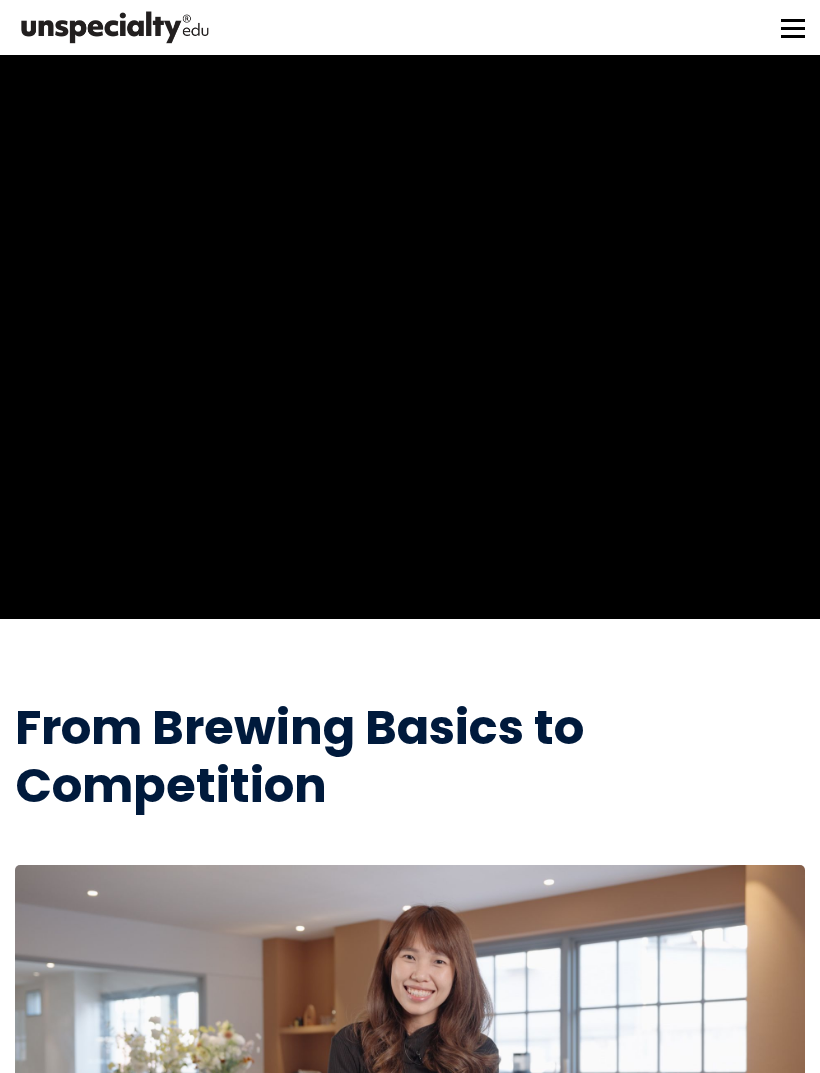 click at bounding box center [793, 28] 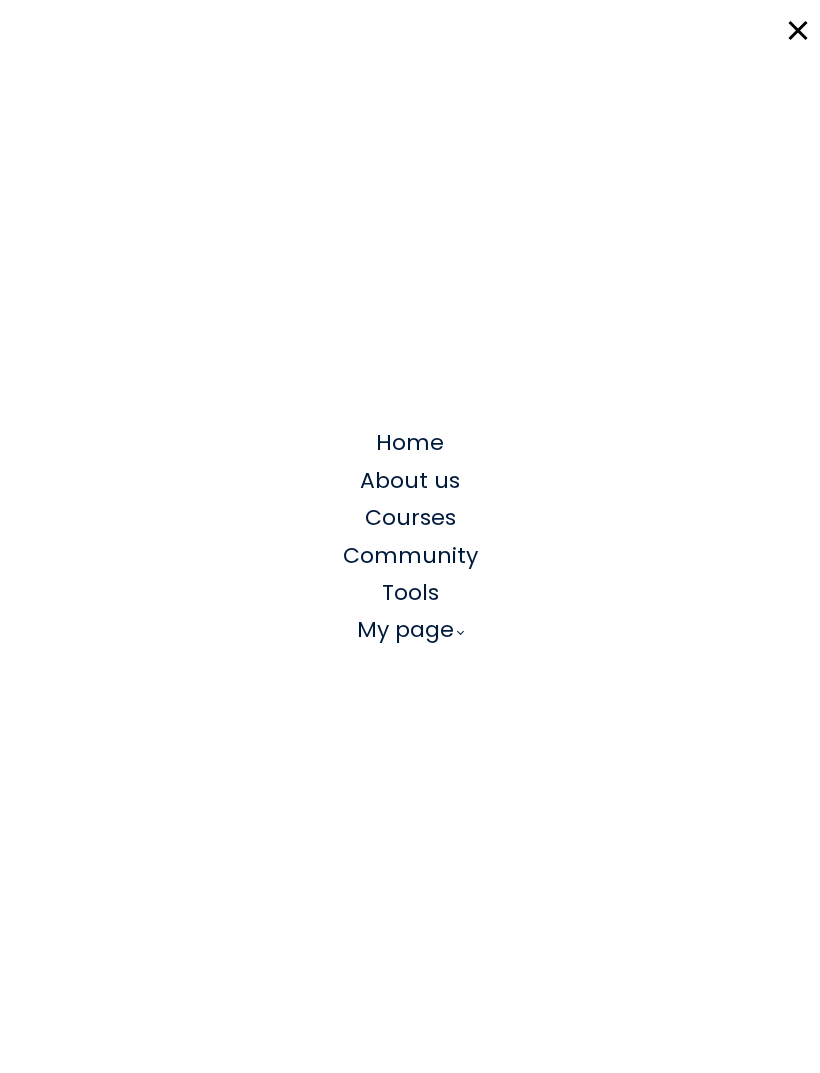 click on "Courses" at bounding box center [410, 517] 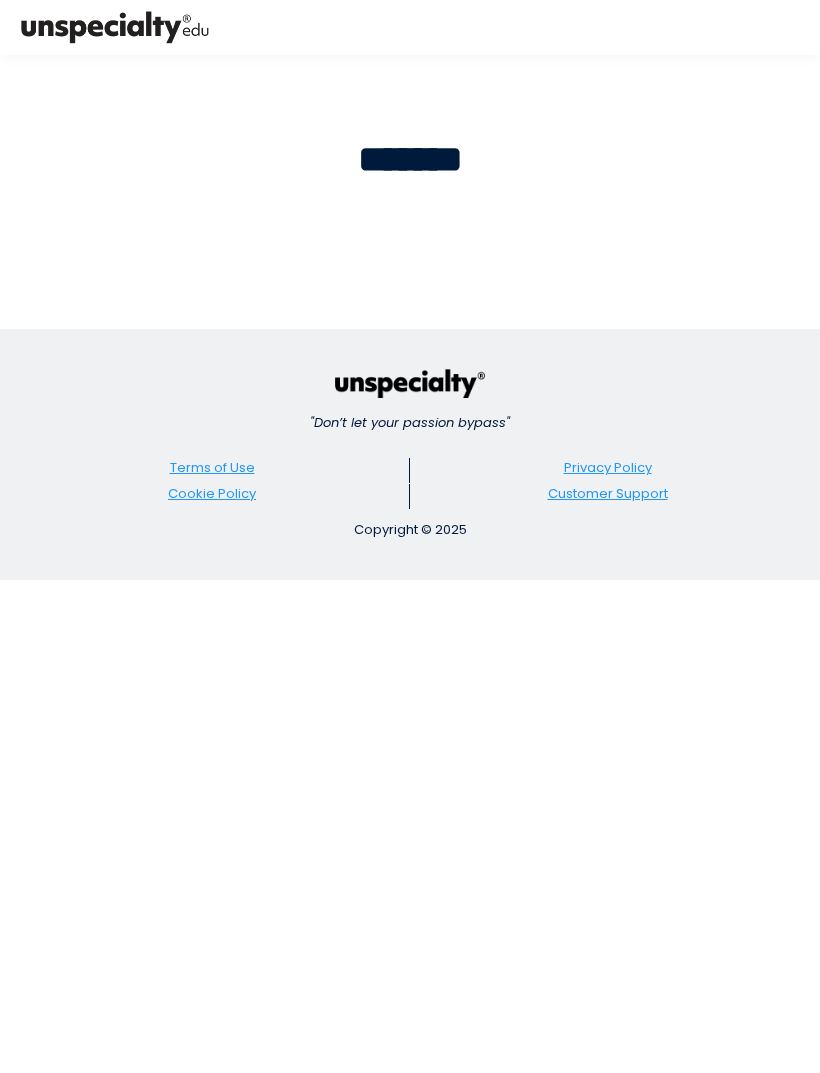 scroll, scrollTop: 0, scrollLeft: 0, axis: both 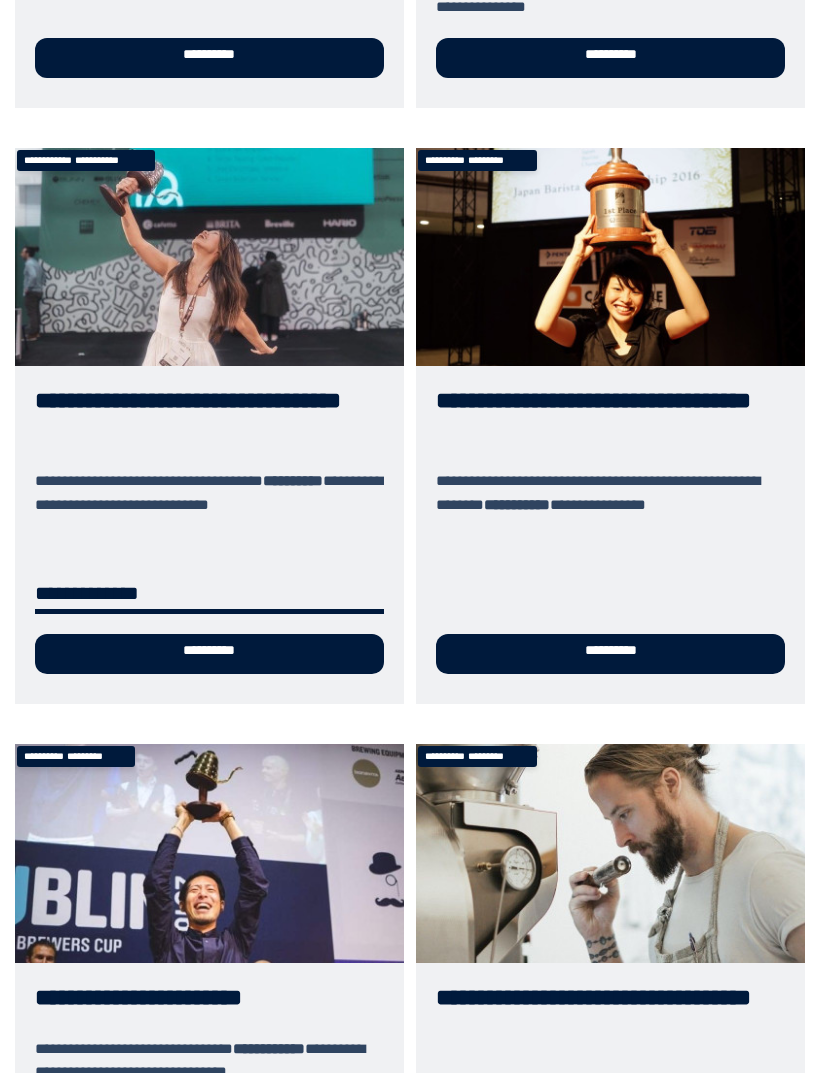 click on "**********" at bounding box center [610, 426] 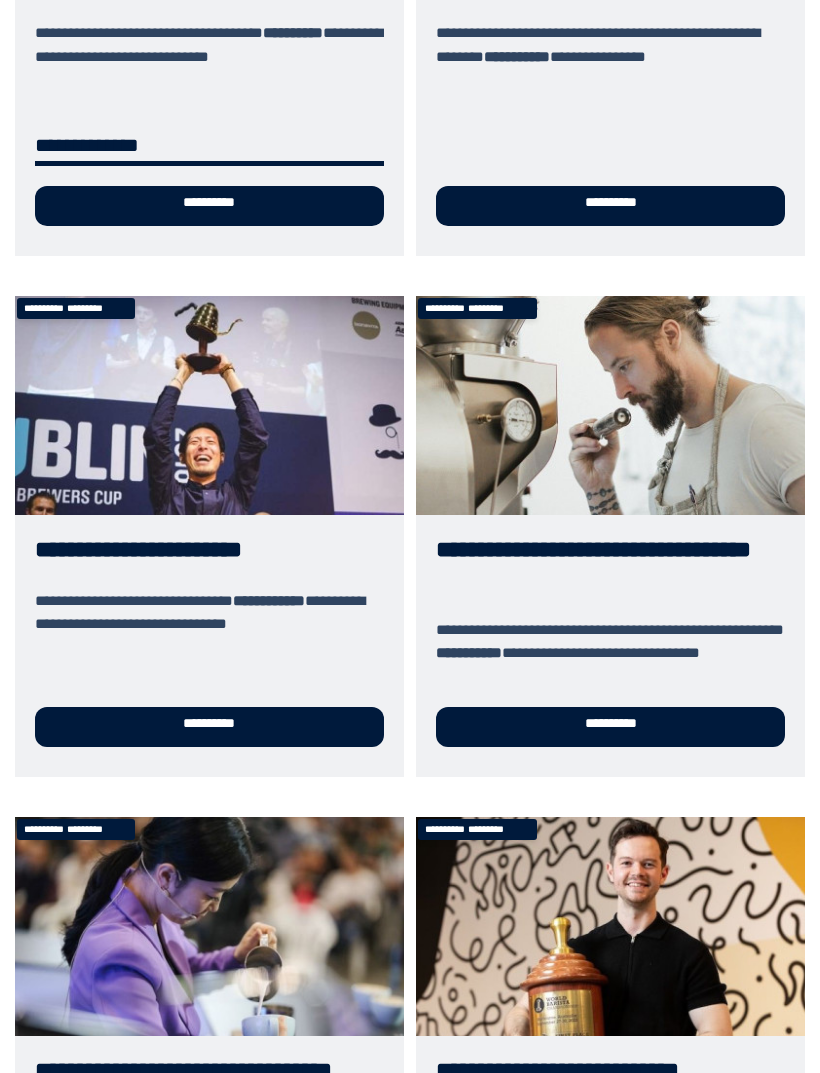 scroll, scrollTop: 1079, scrollLeft: 0, axis: vertical 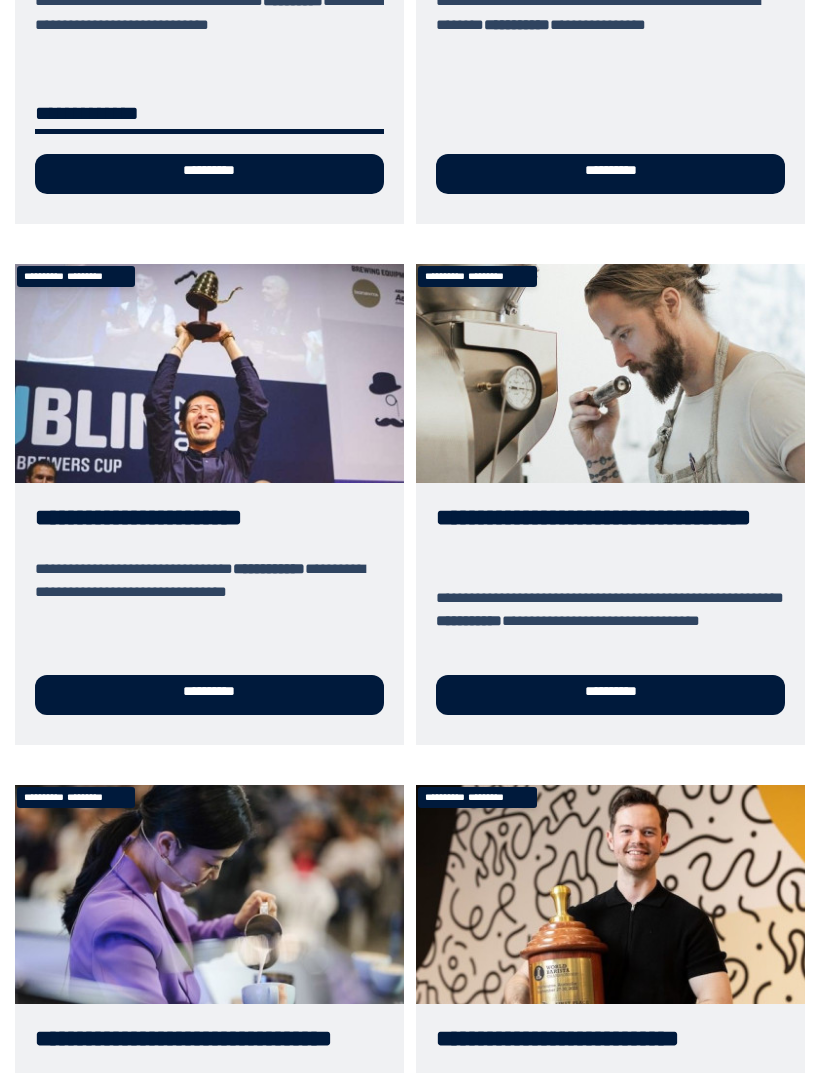 click on "**********" at bounding box center [209, 504] 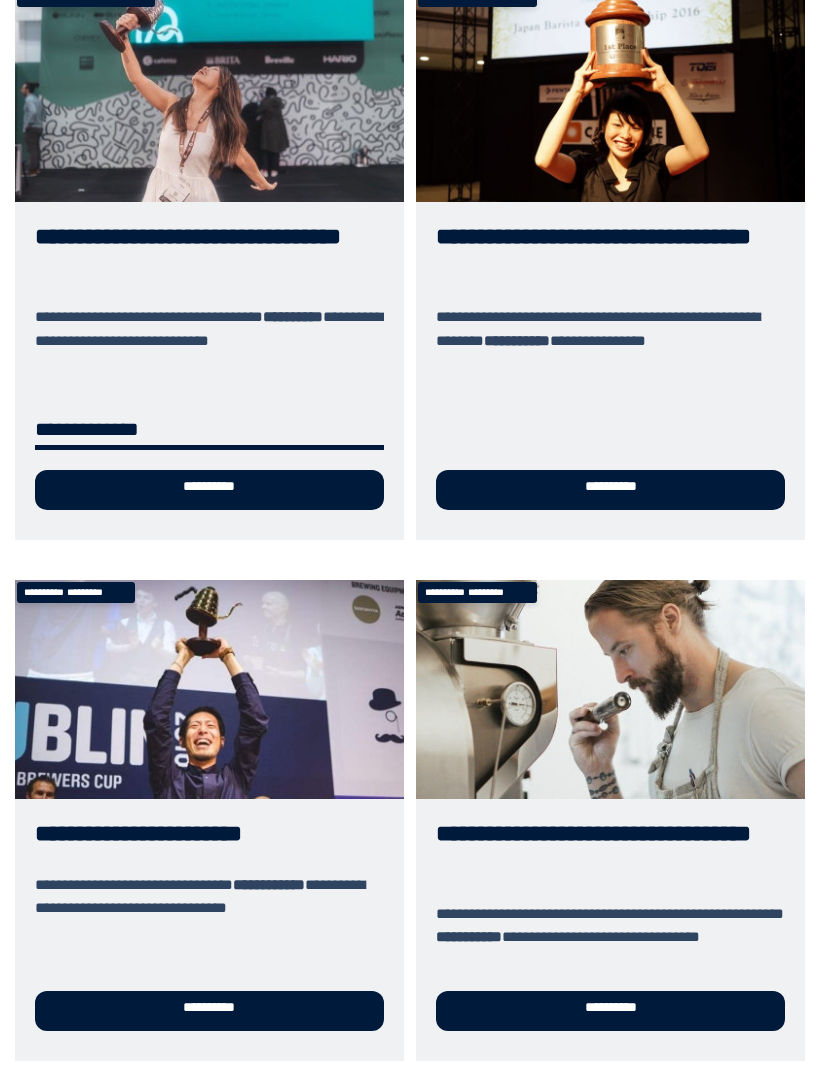 scroll, scrollTop: 774, scrollLeft: 0, axis: vertical 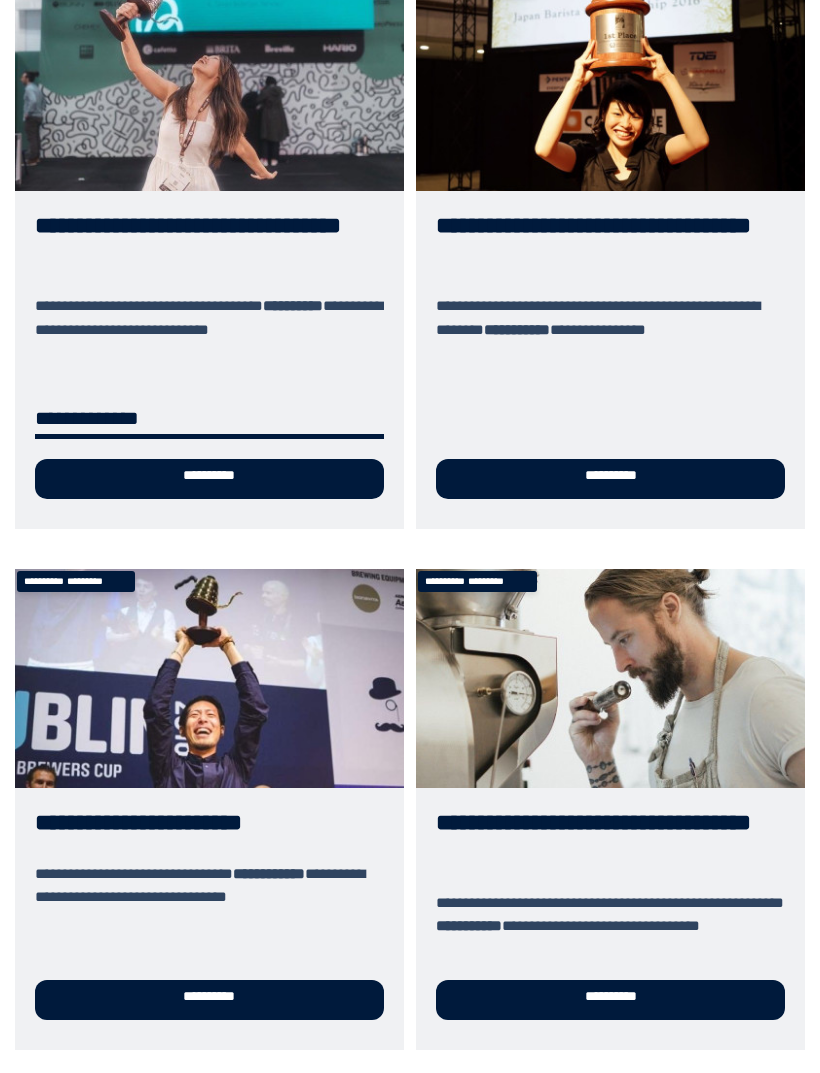 click on "**********" at bounding box center [610, 809] 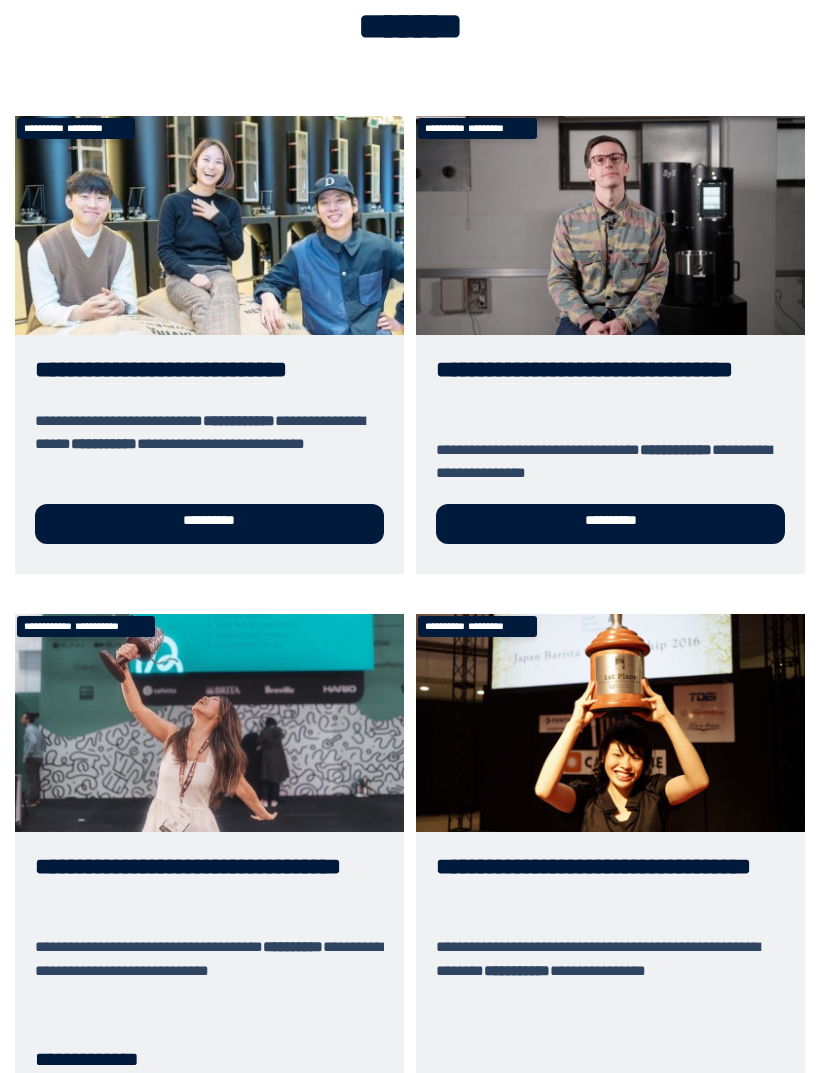 scroll, scrollTop: 75, scrollLeft: 0, axis: vertical 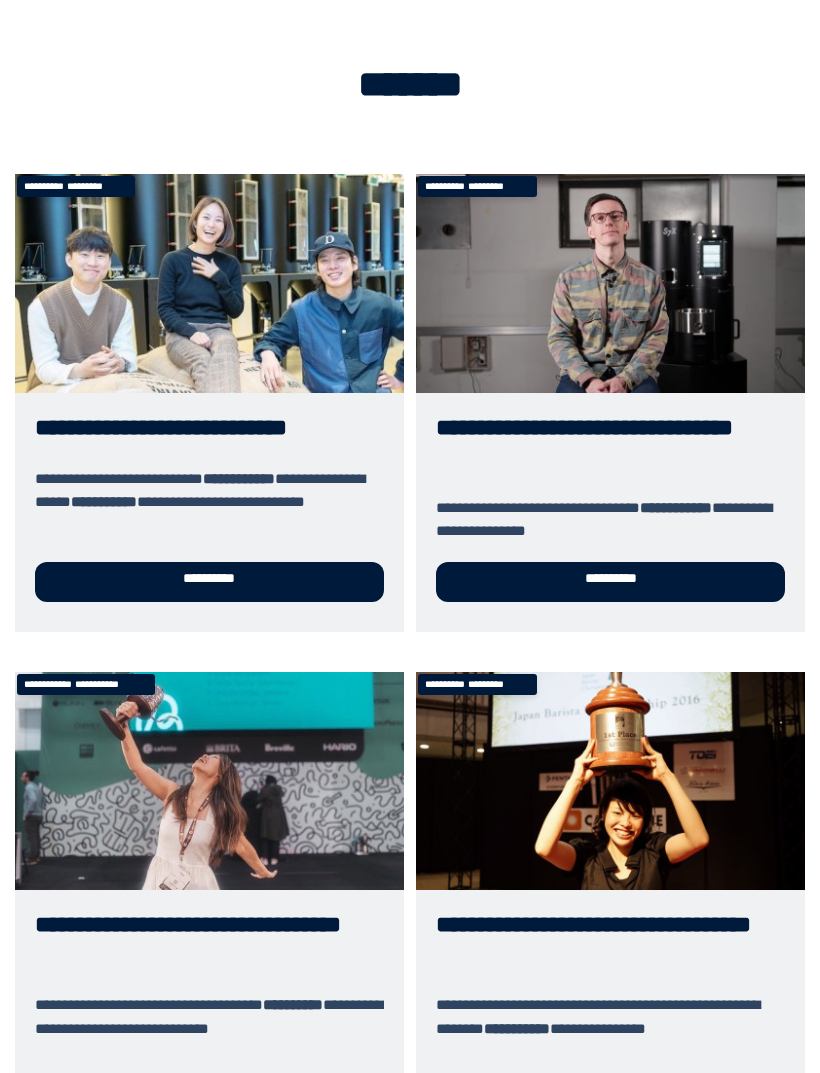 click on "**********" at bounding box center [610, 403] 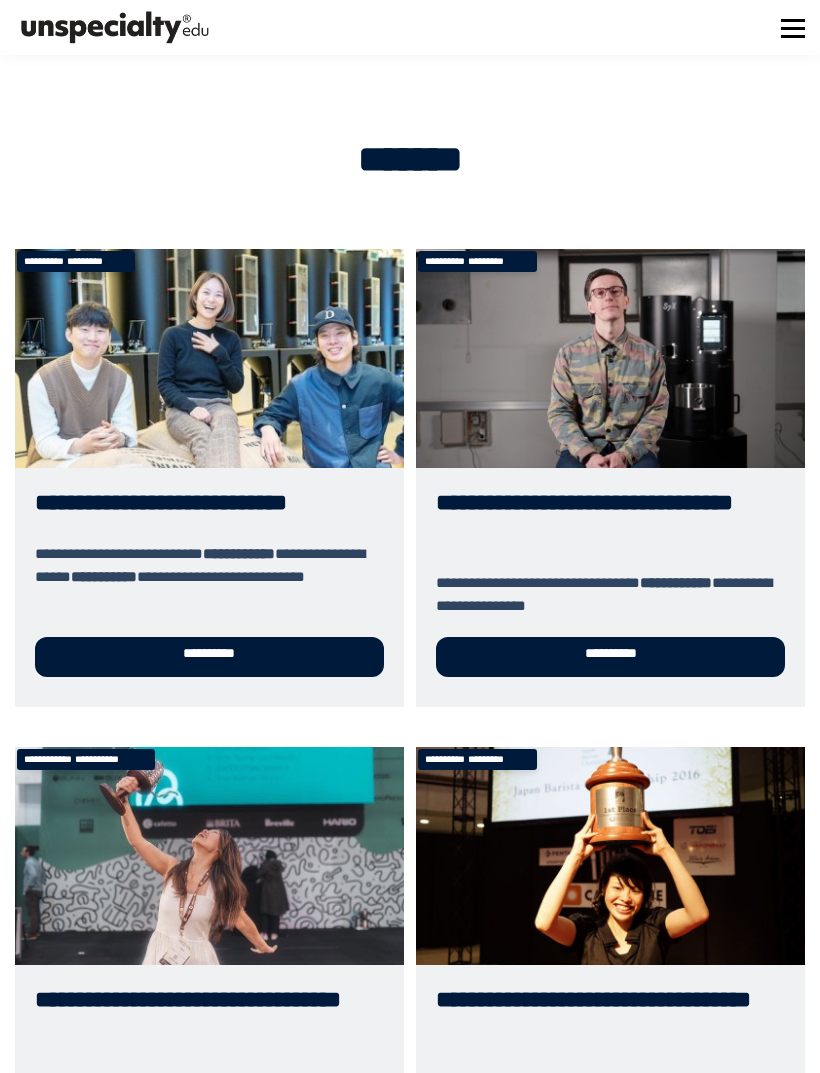 scroll, scrollTop: 0, scrollLeft: 0, axis: both 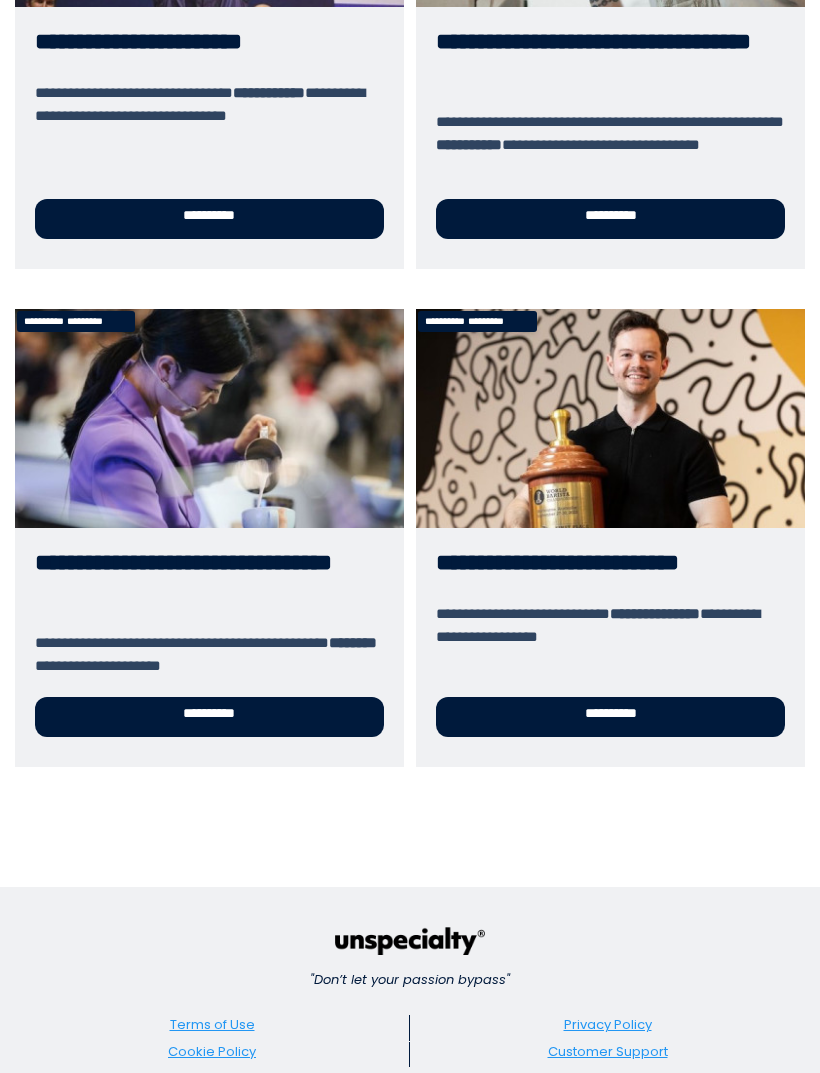 click on "**********" at bounding box center (209, 538) 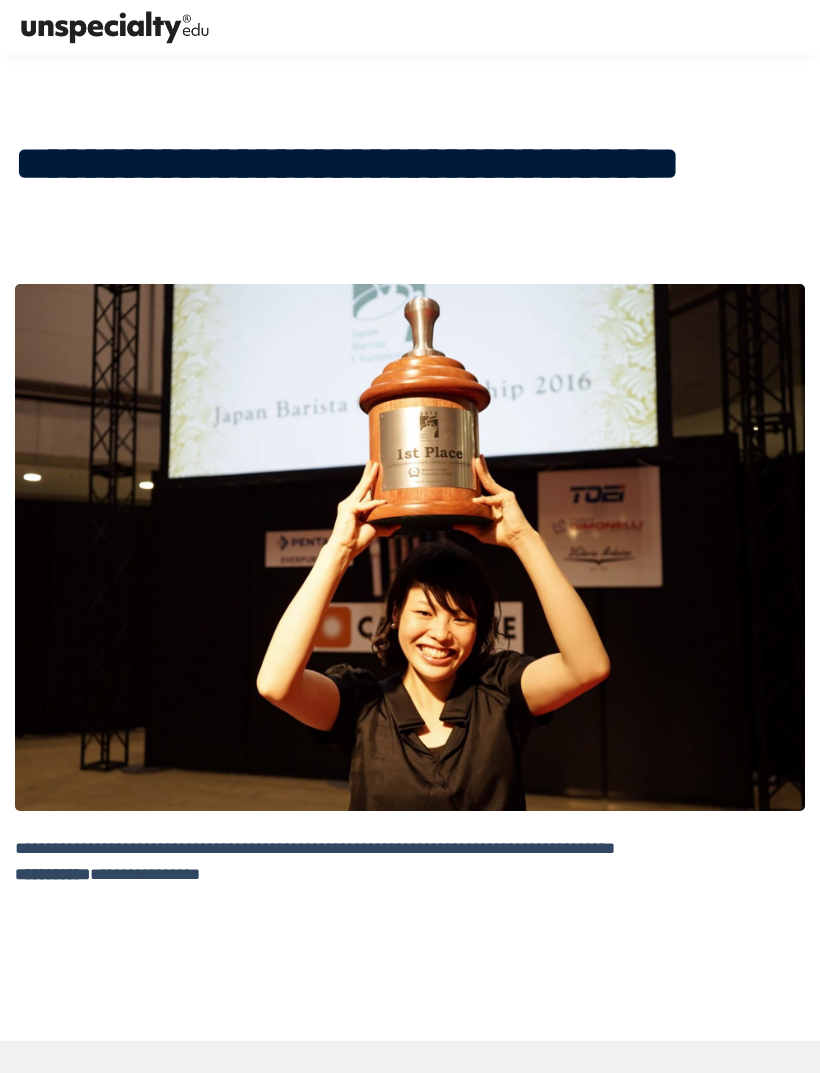 scroll, scrollTop: 0, scrollLeft: 0, axis: both 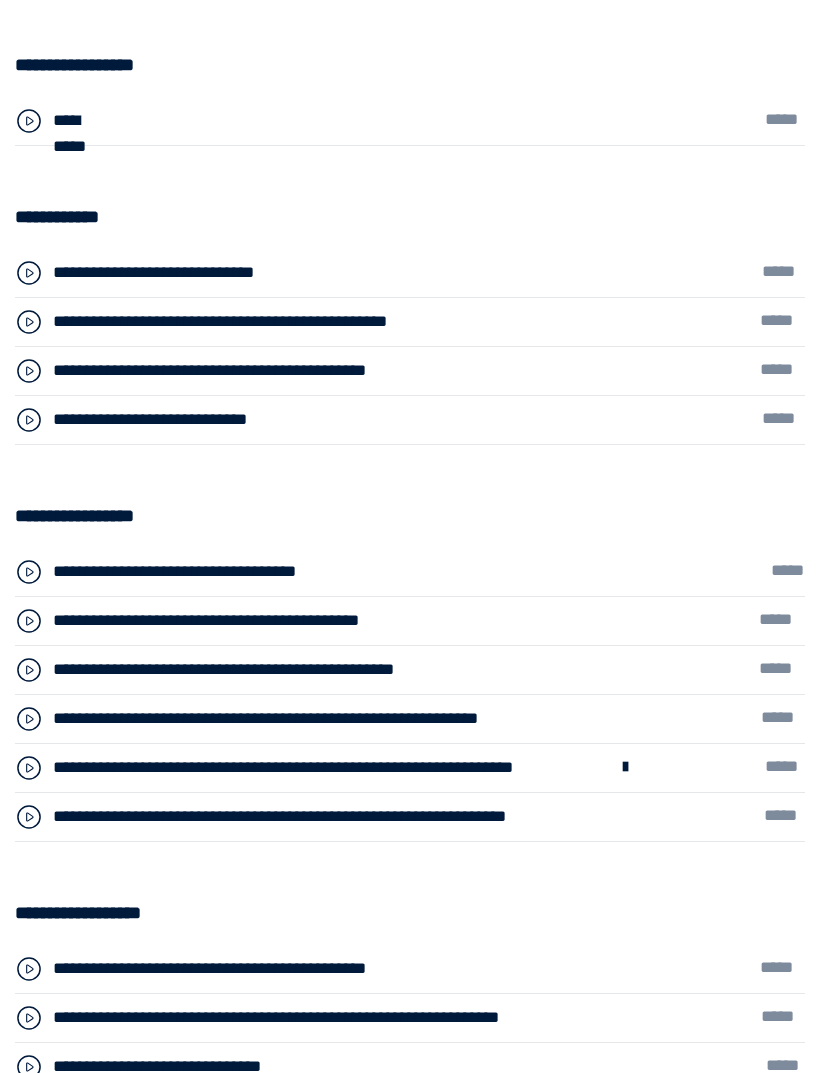 click on "**********" at bounding box center [410, 768] 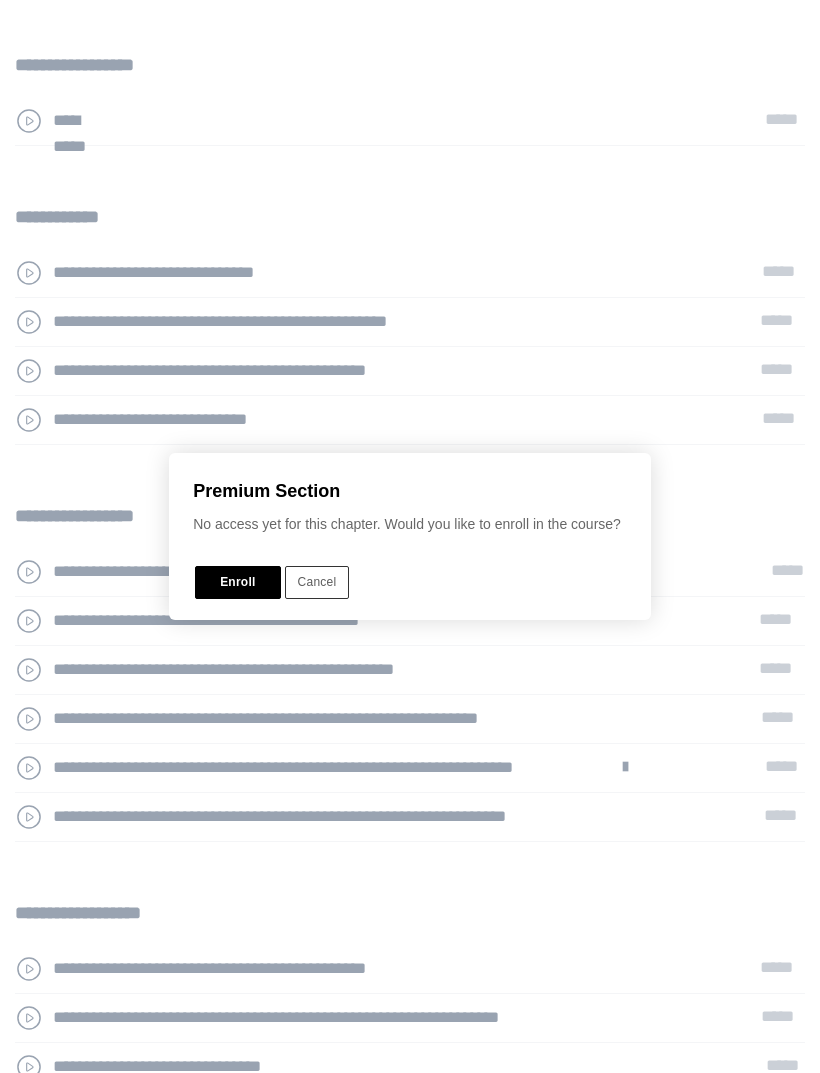 click on "Cancel" at bounding box center (317, 582) 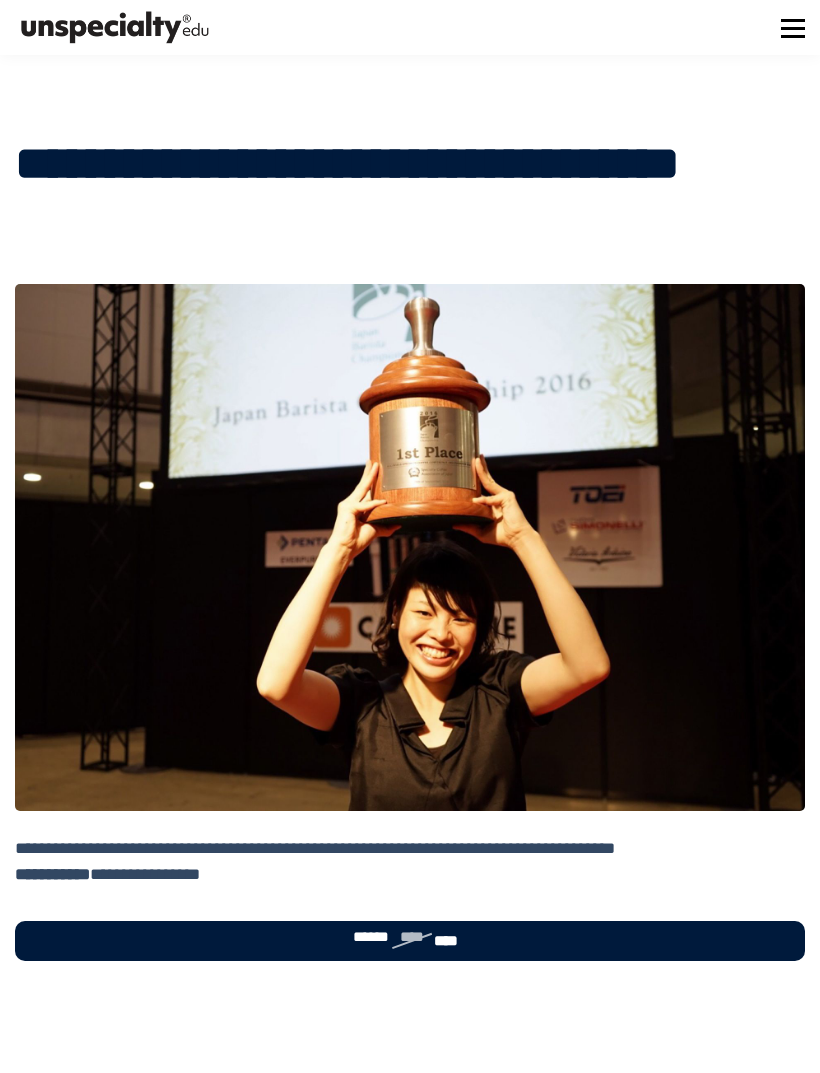 scroll, scrollTop: 0, scrollLeft: 0, axis: both 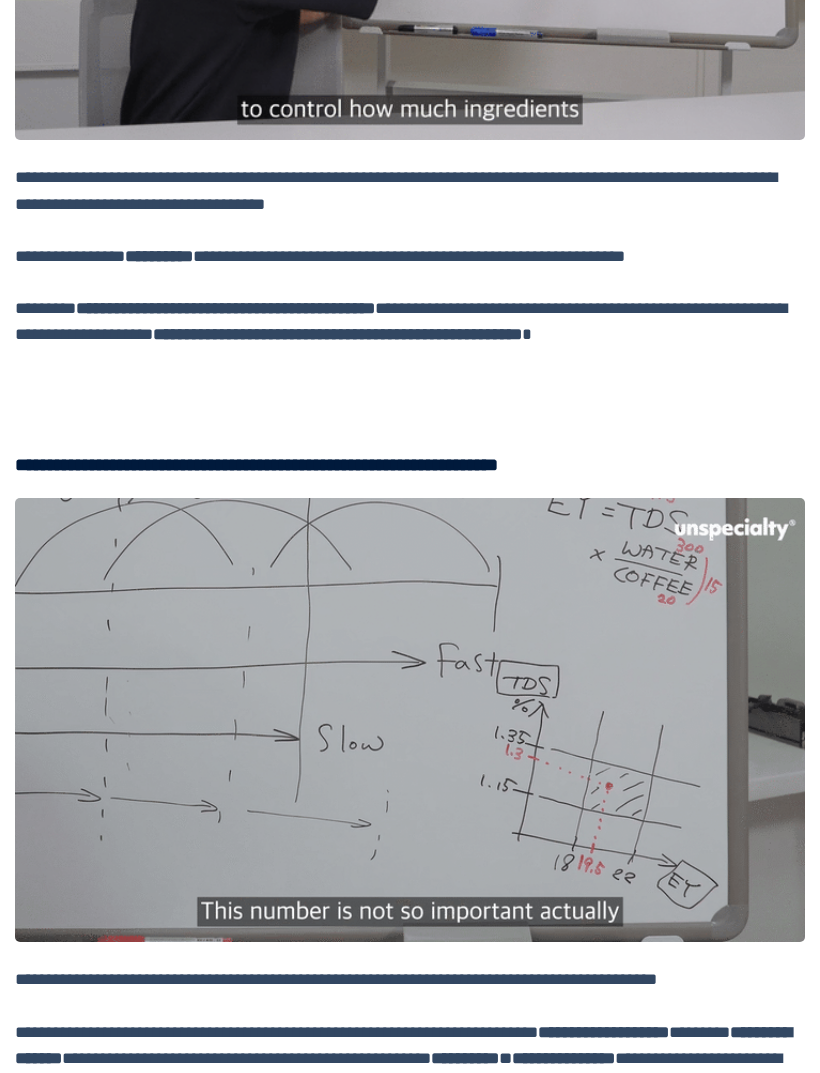 click at bounding box center (410, 720) 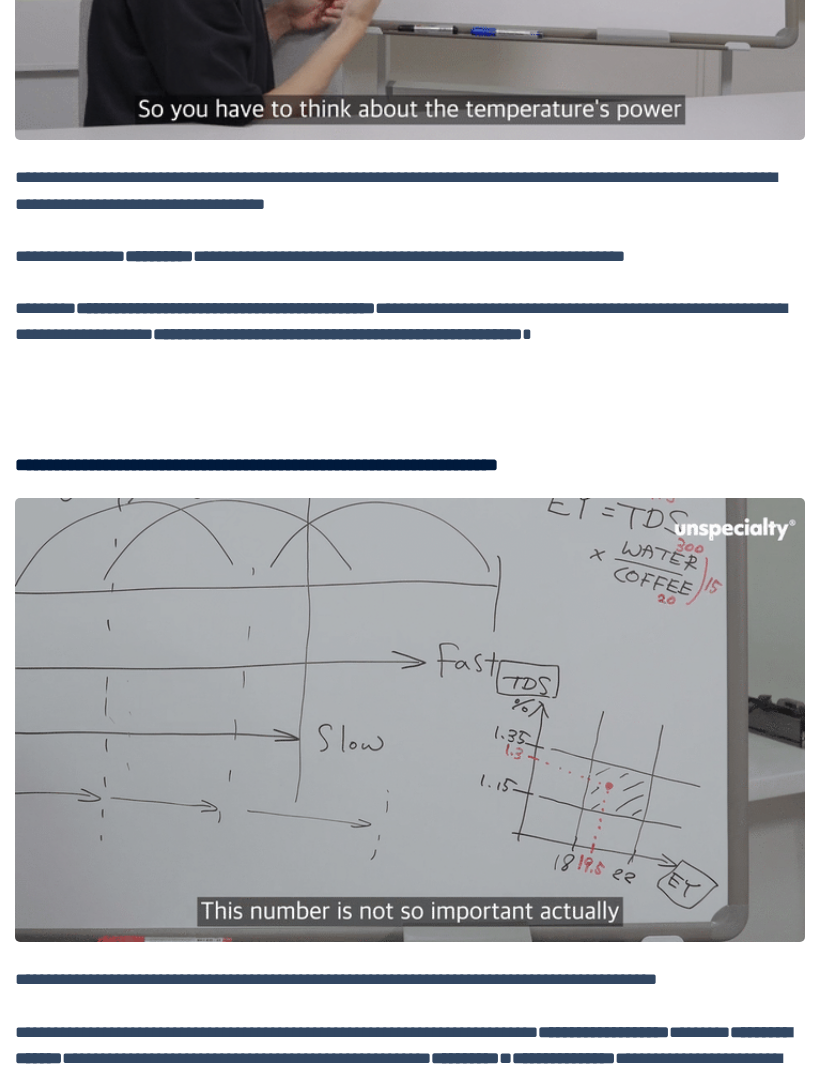 click at bounding box center (410, 720) 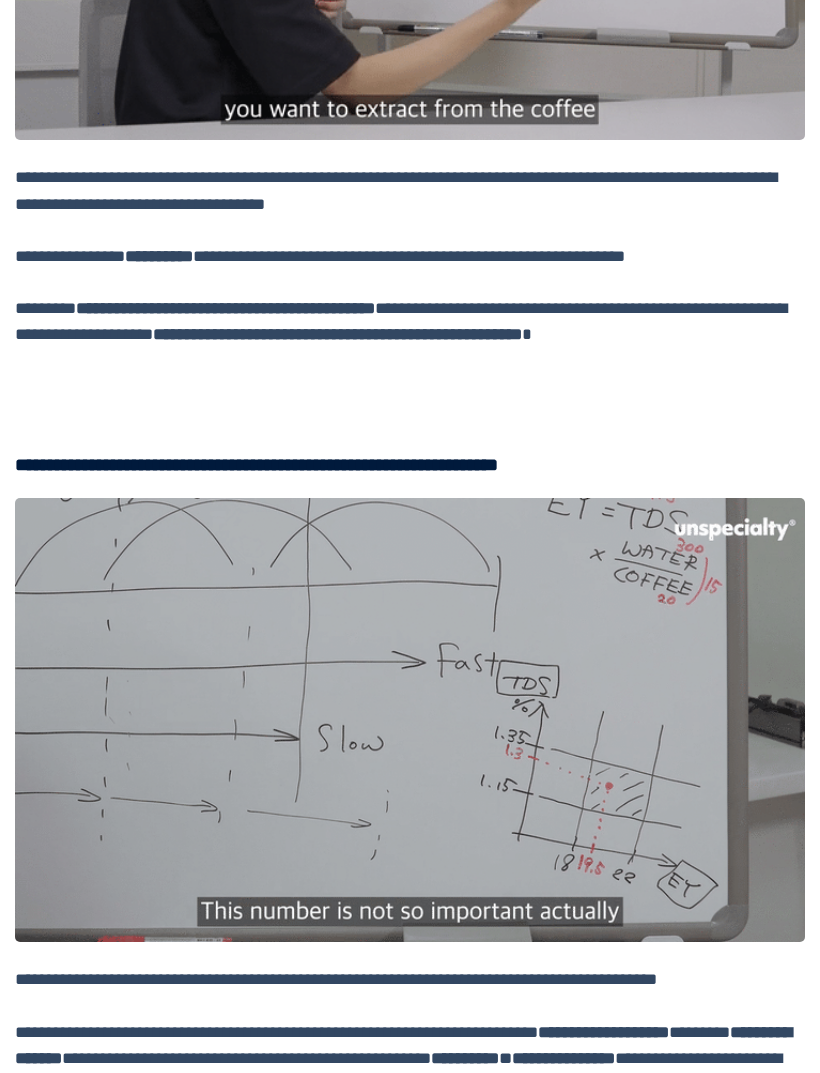 click at bounding box center (410, 720) 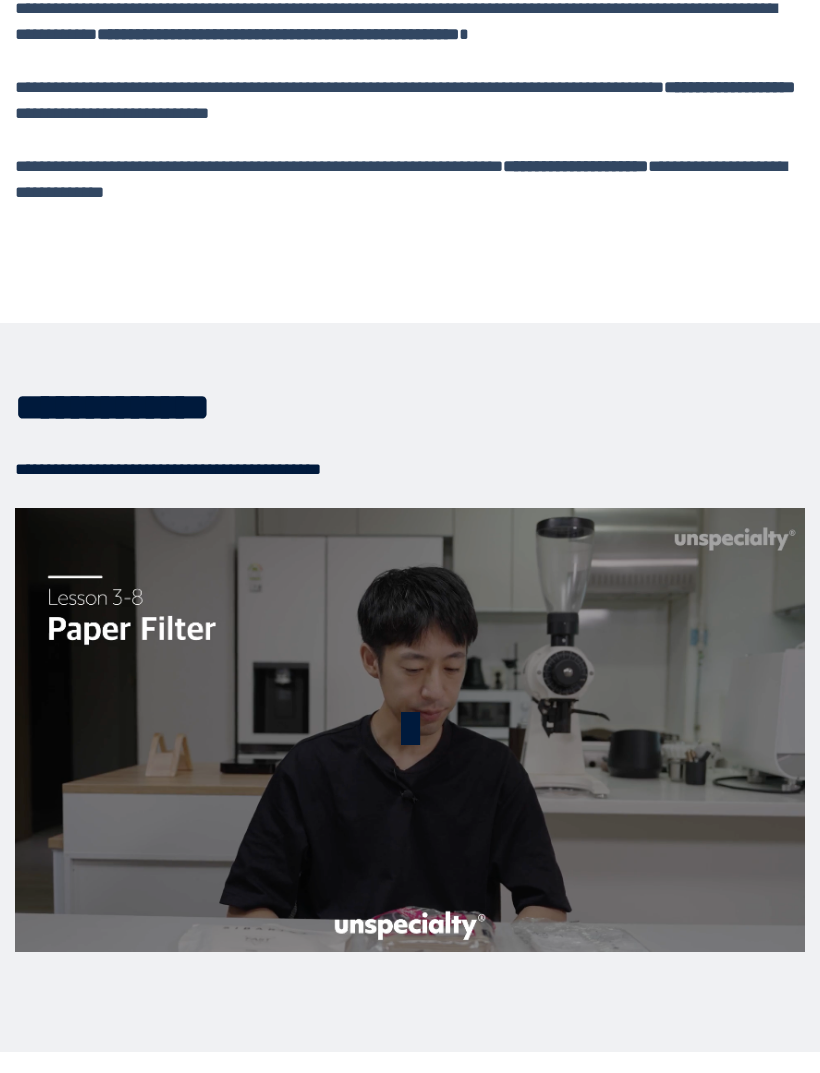 scroll, scrollTop: 7192, scrollLeft: 0, axis: vertical 